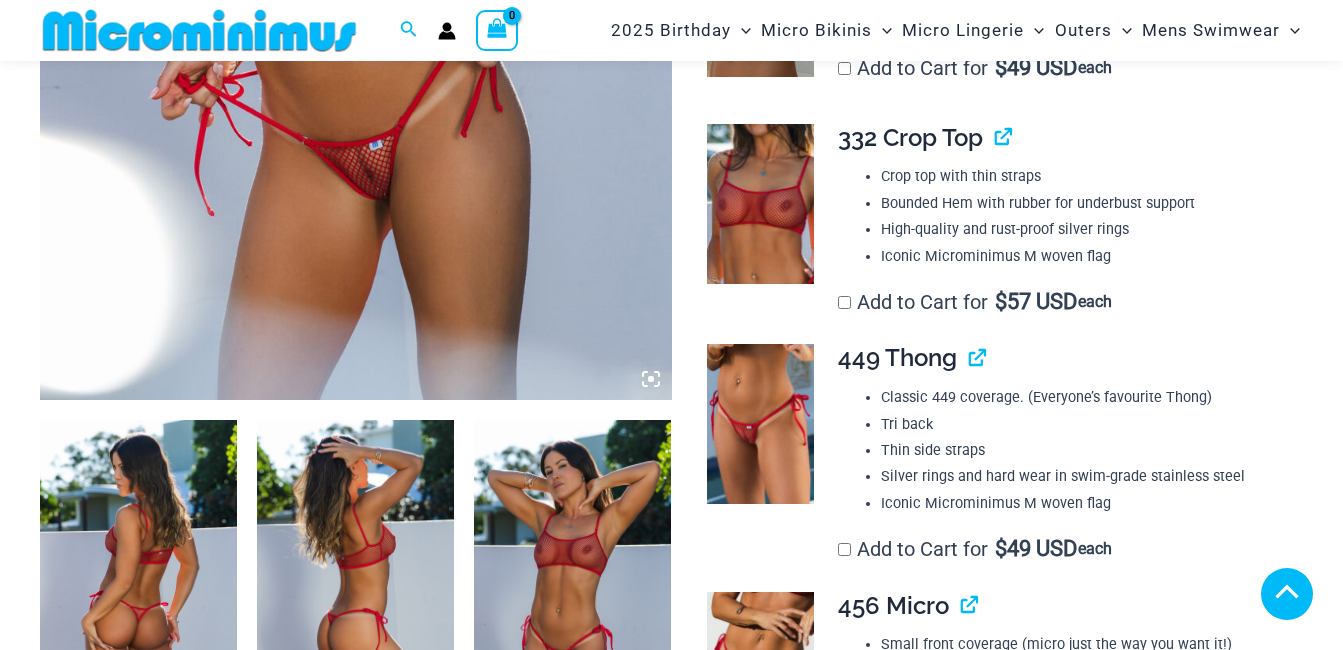 scroll, scrollTop: 695, scrollLeft: 0, axis: vertical 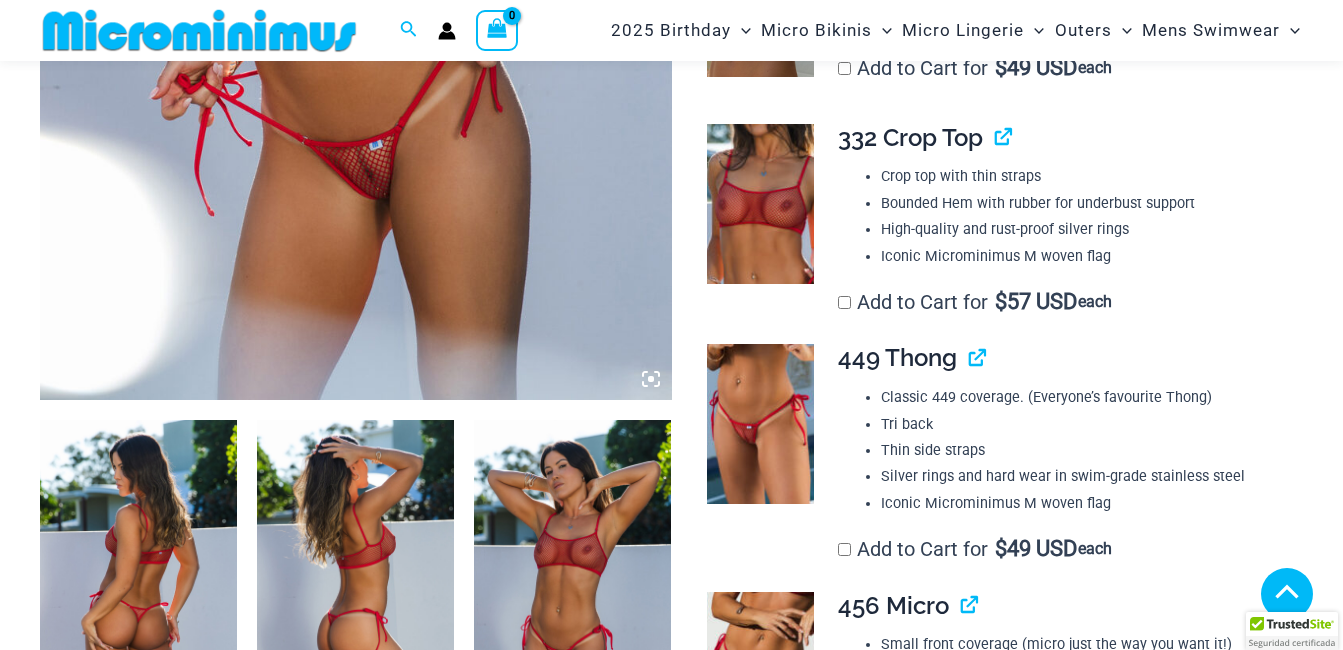 click at bounding box center [572, 568] 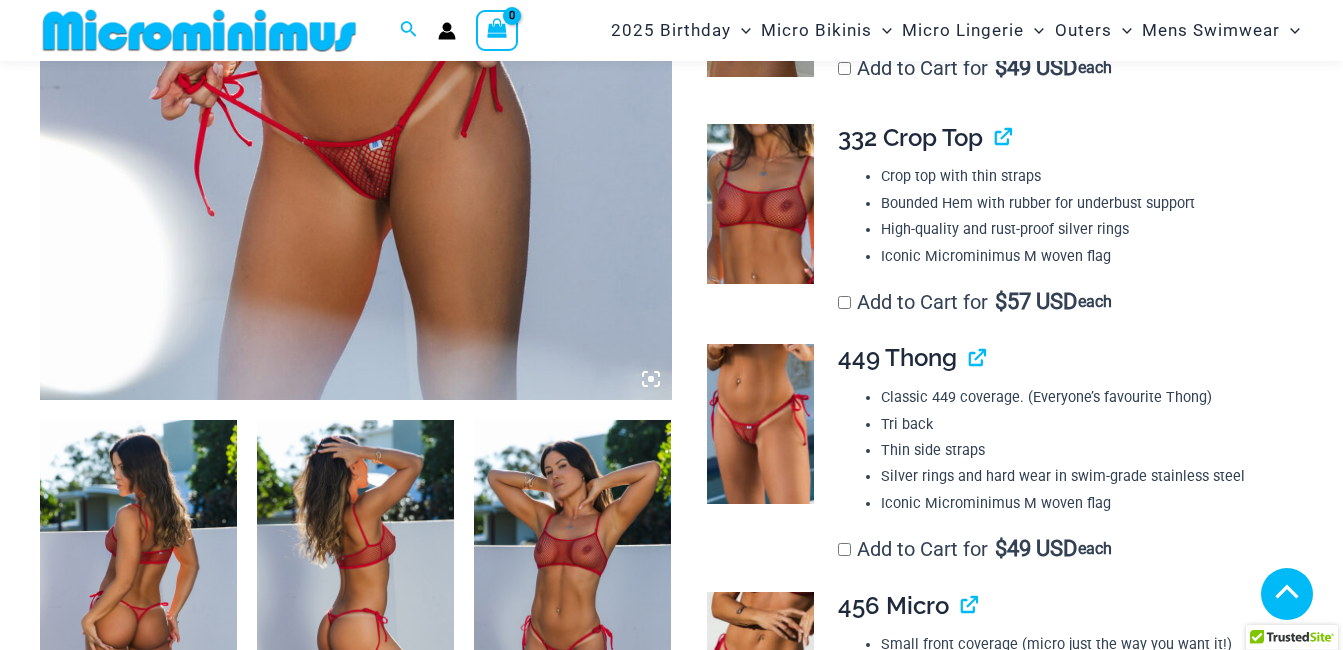 click at bounding box center [138, 568] 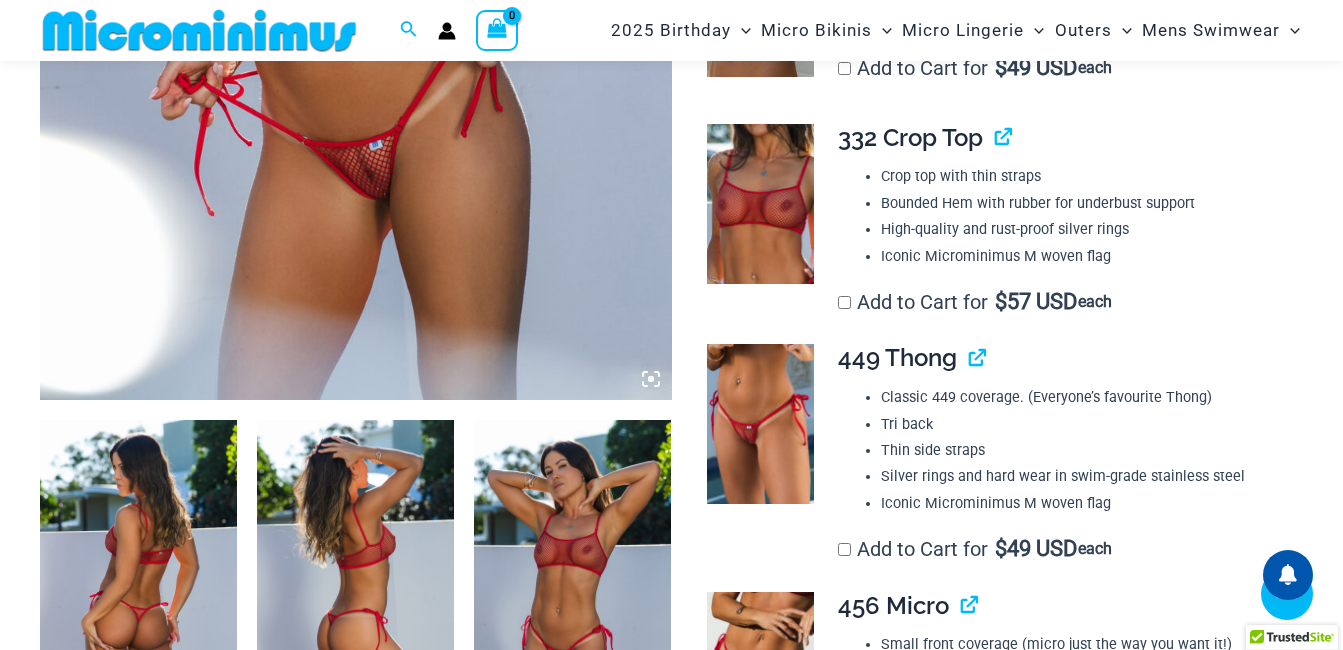 click at bounding box center (138, 568) 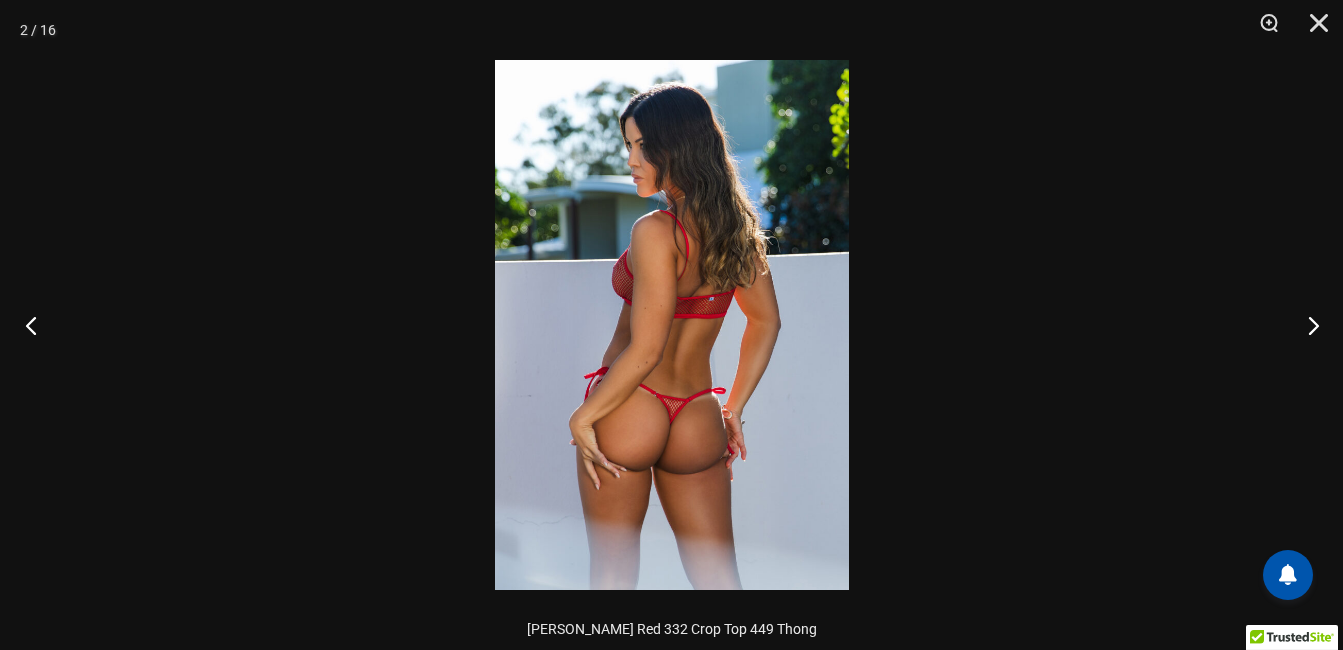 click at bounding box center [37, 325] 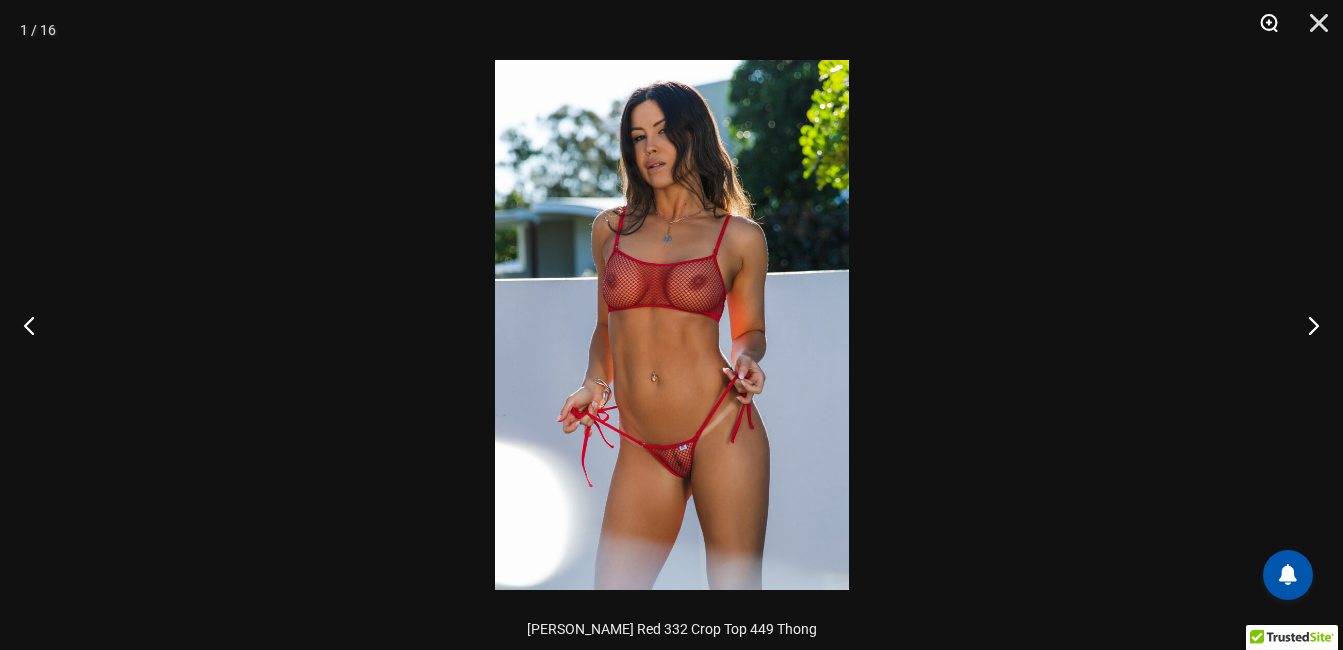 click at bounding box center (1262, 30) 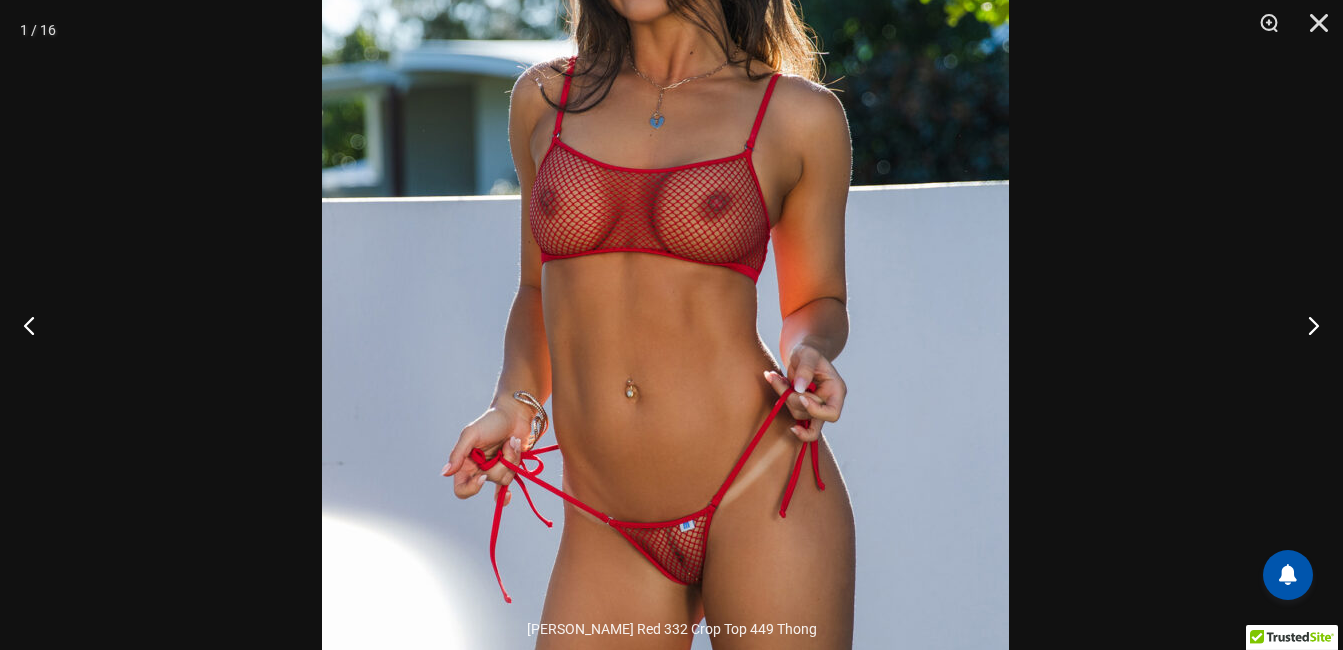 click at bounding box center [665, 288] 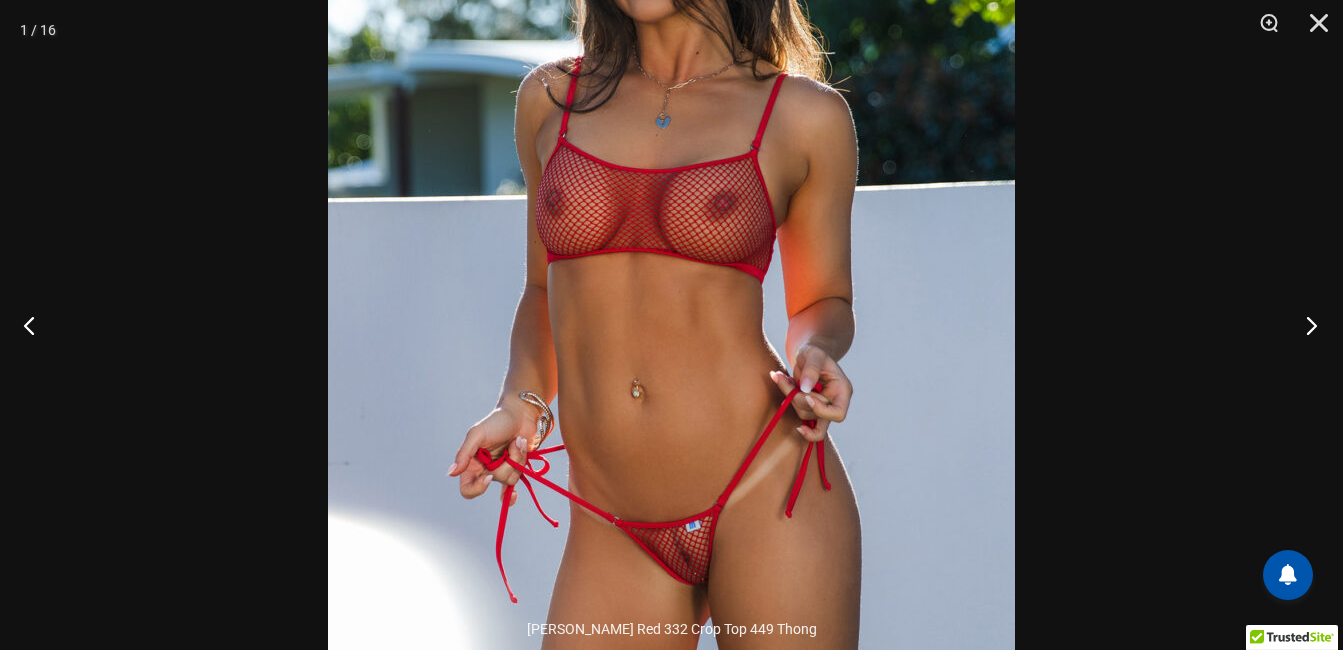 click at bounding box center [1305, 325] 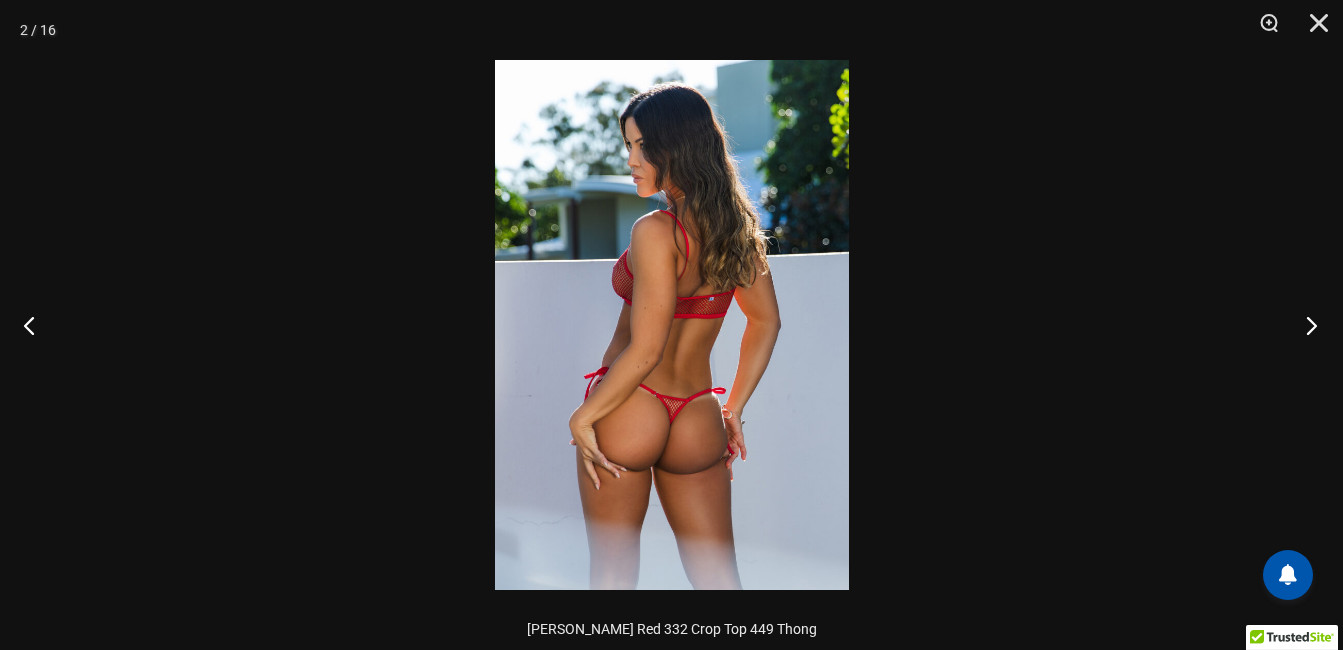 click at bounding box center [1305, 325] 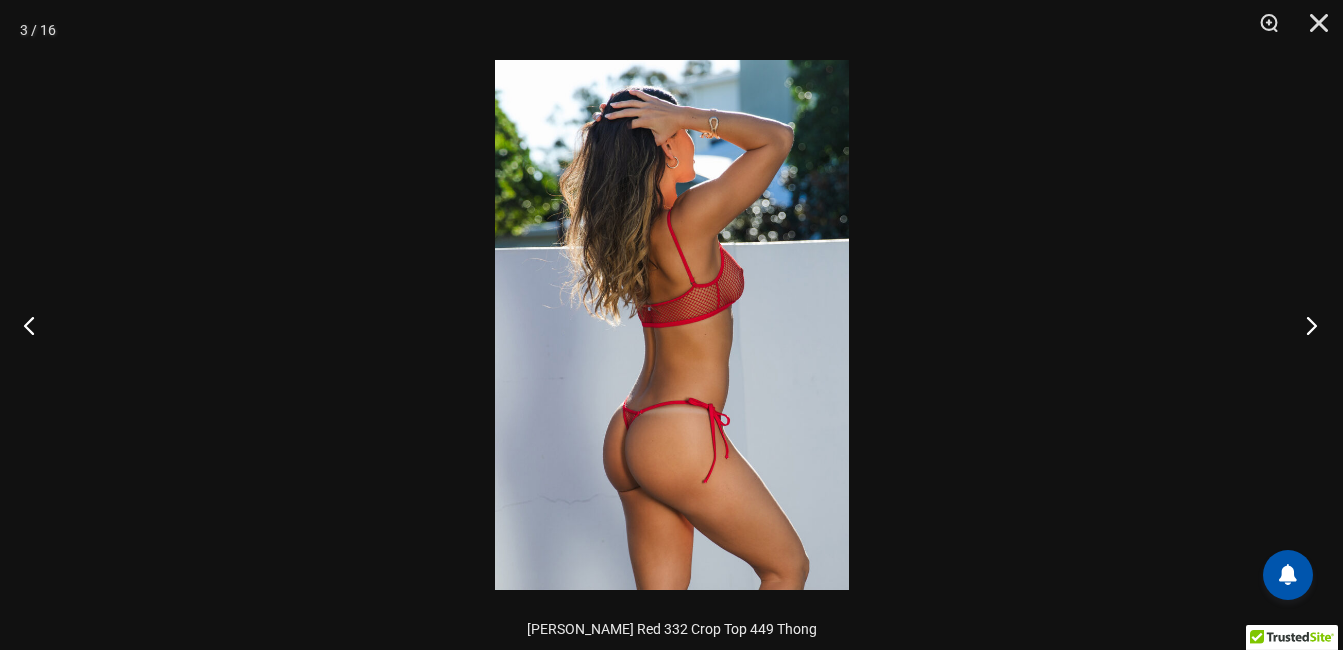 click at bounding box center (1305, 325) 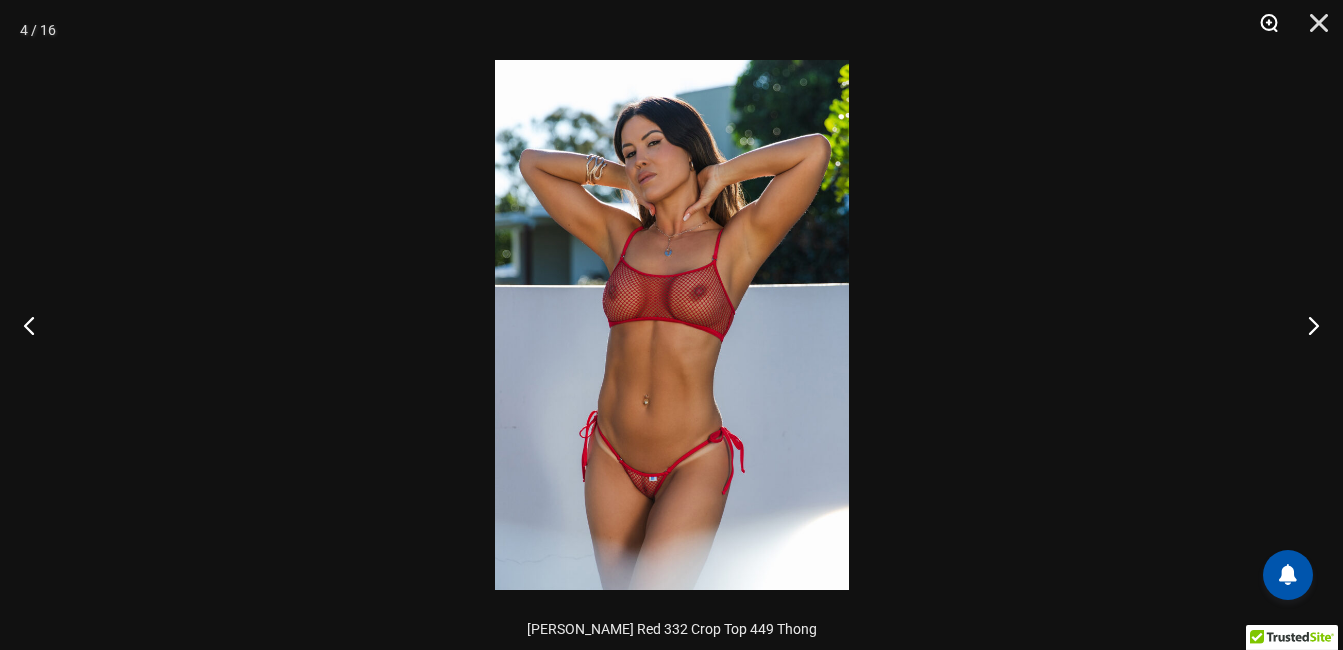 click at bounding box center [1262, 30] 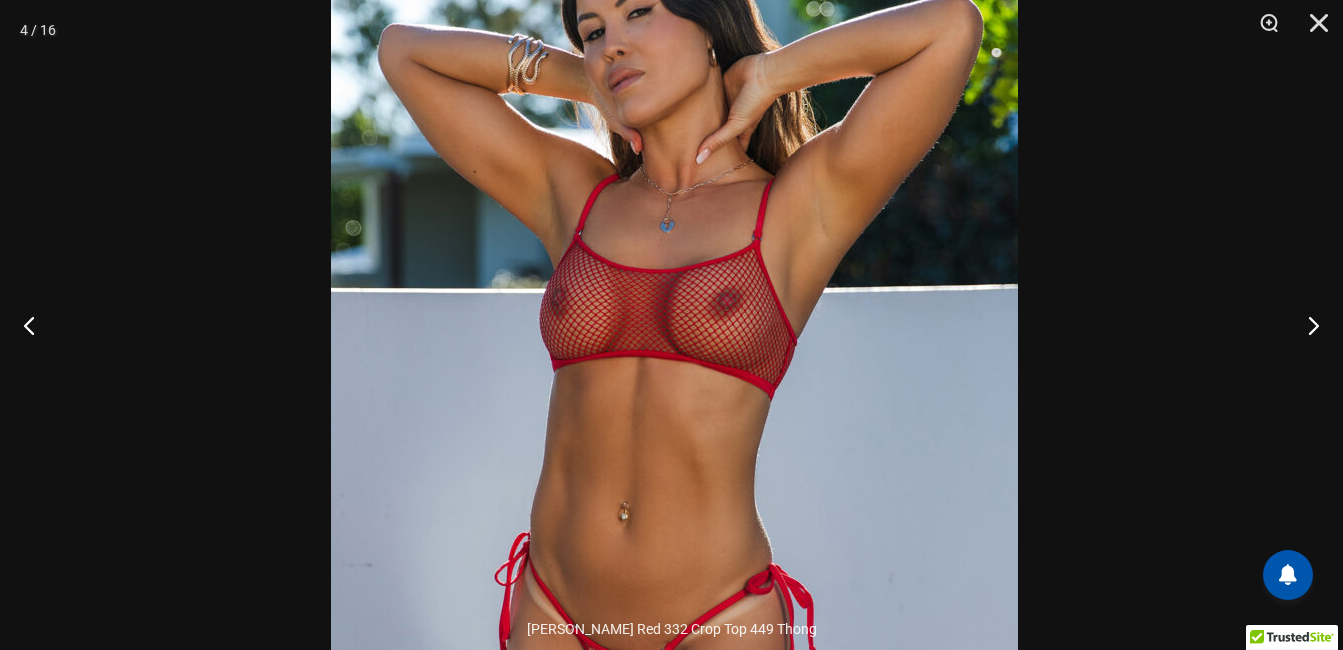 click at bounding box center (674, 366) 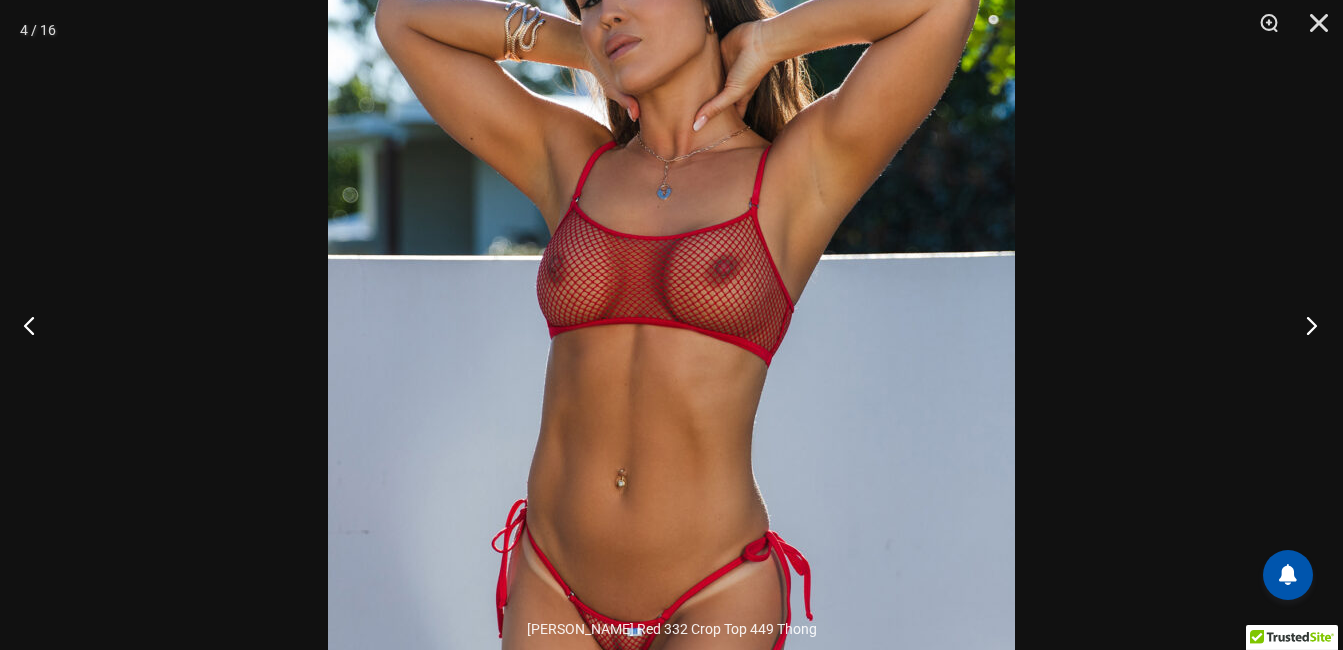 click at bounding box center [1305, 325] 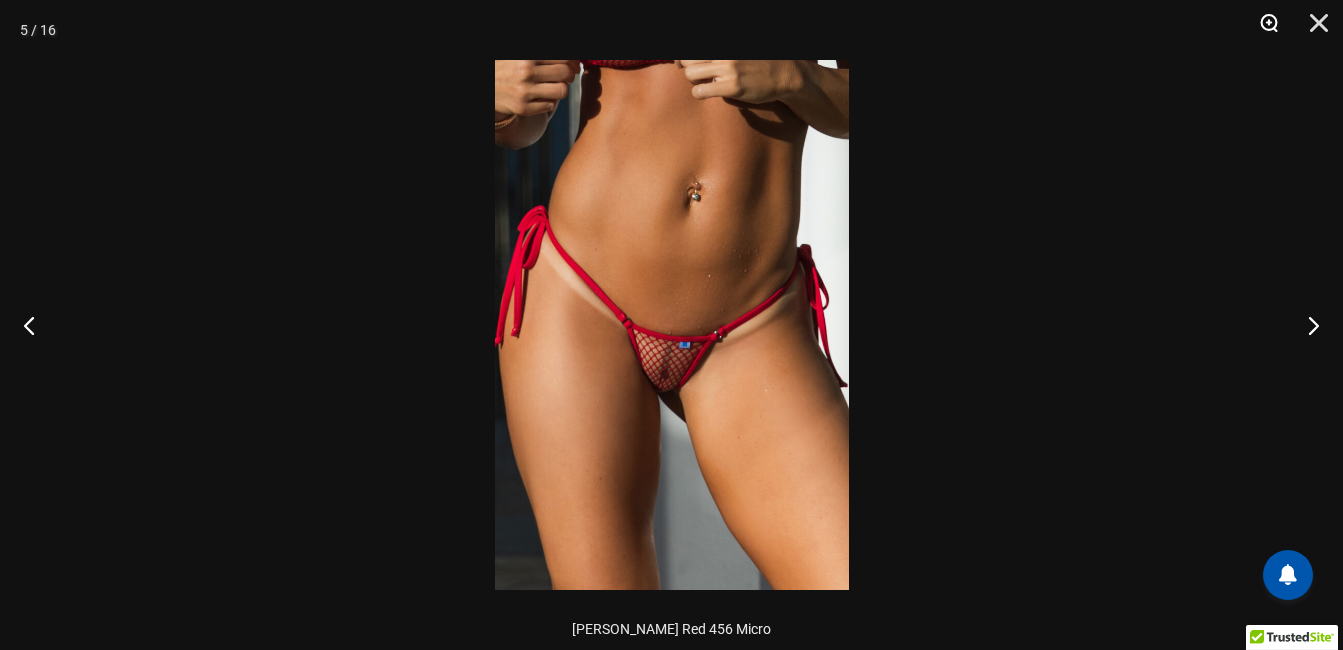 click at bounding box center (1262, 30) 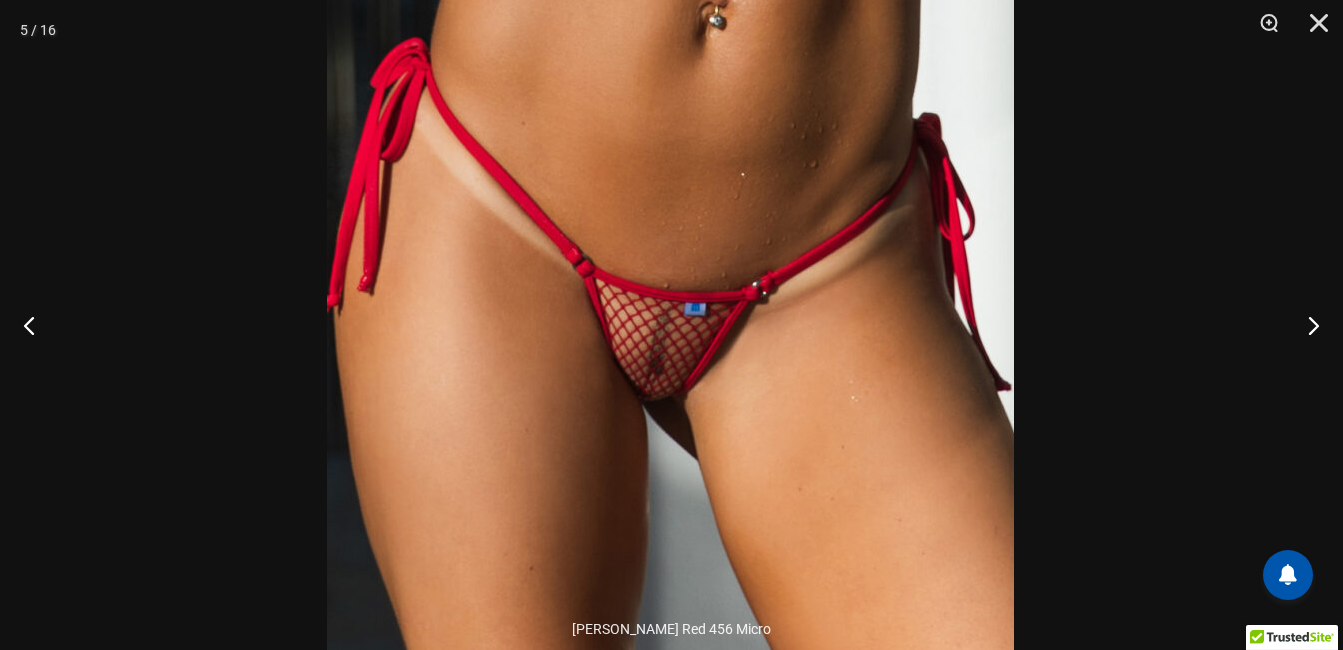 click at bounding box center [670, 270] 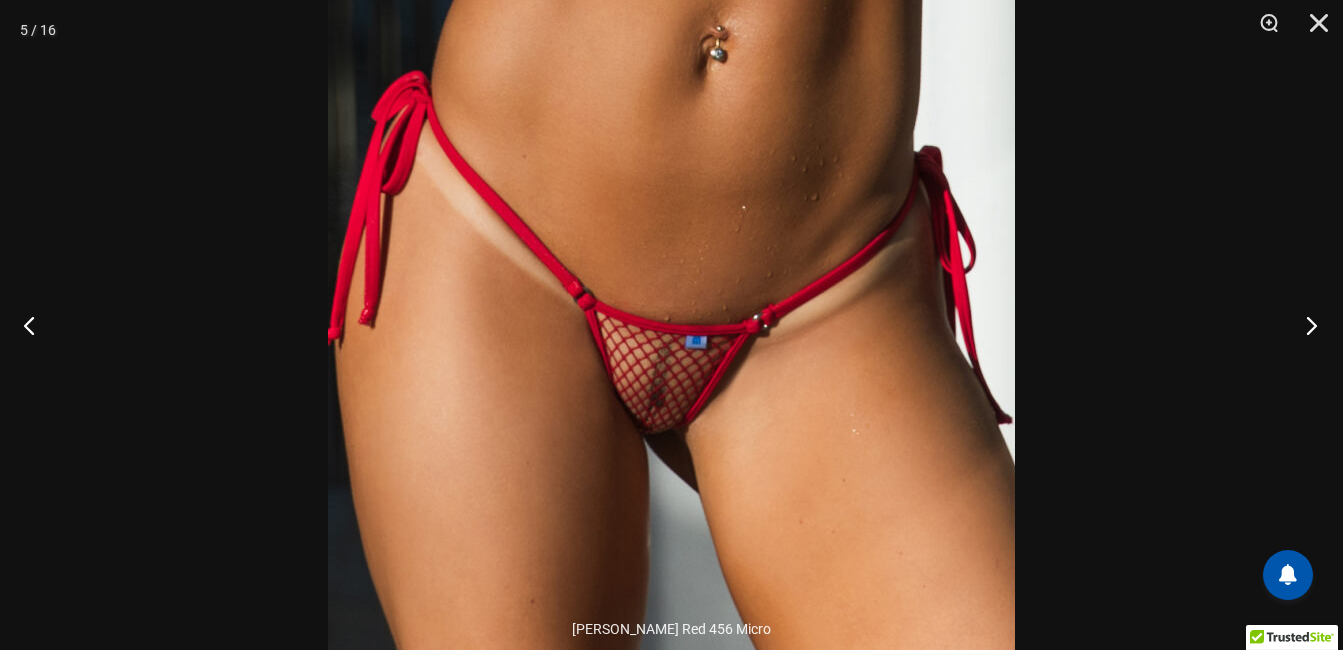 click at bounding box center (1305, 325) 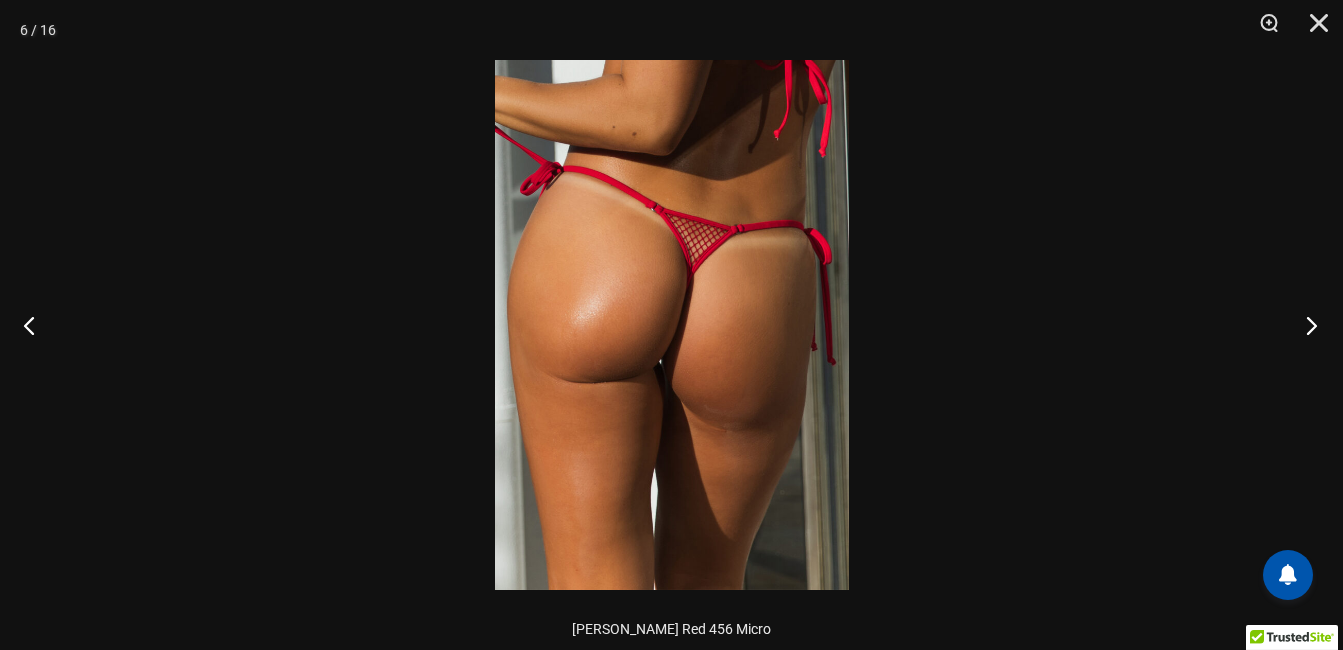 click at bounding box center [1305, 325] 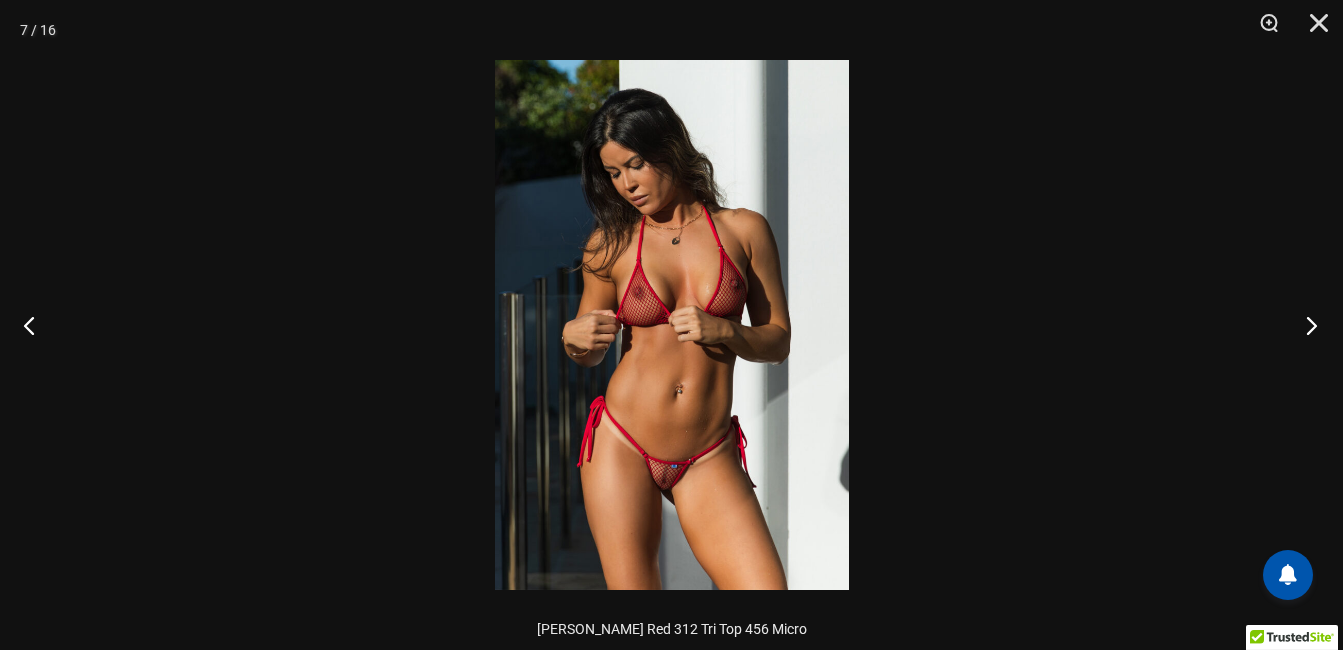 click at bounding box center [1305, 325] 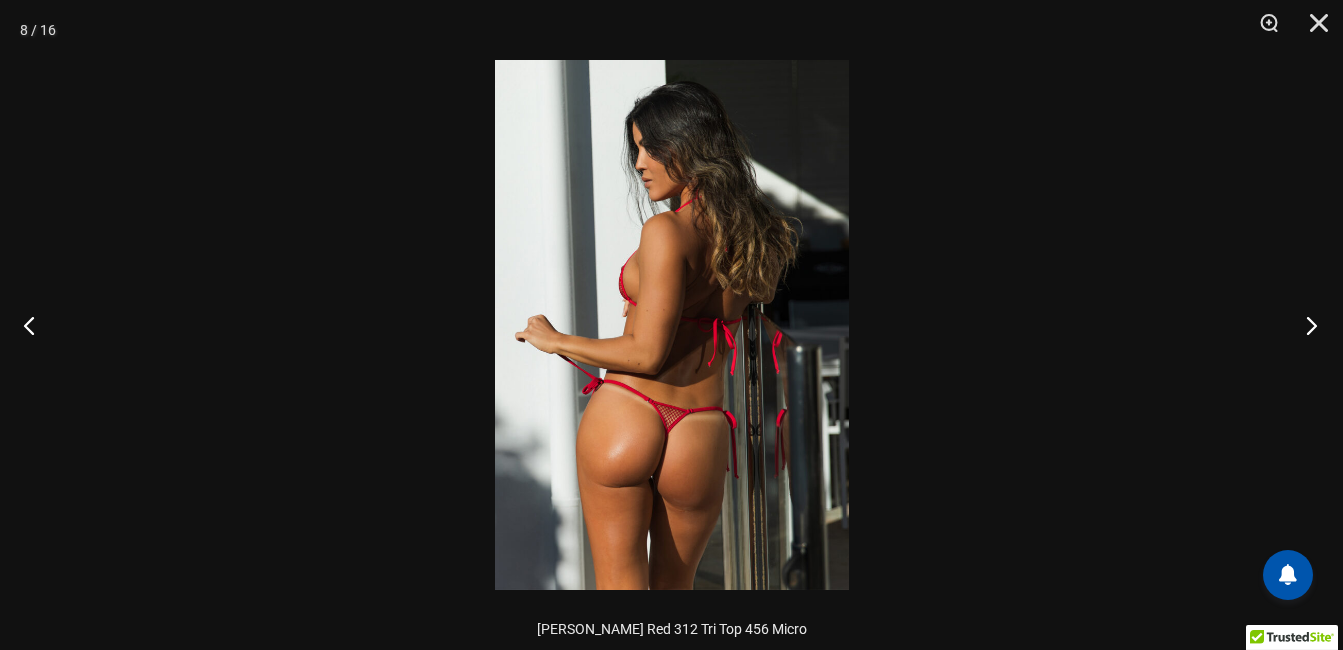 click at bounding box center [1305, 325] 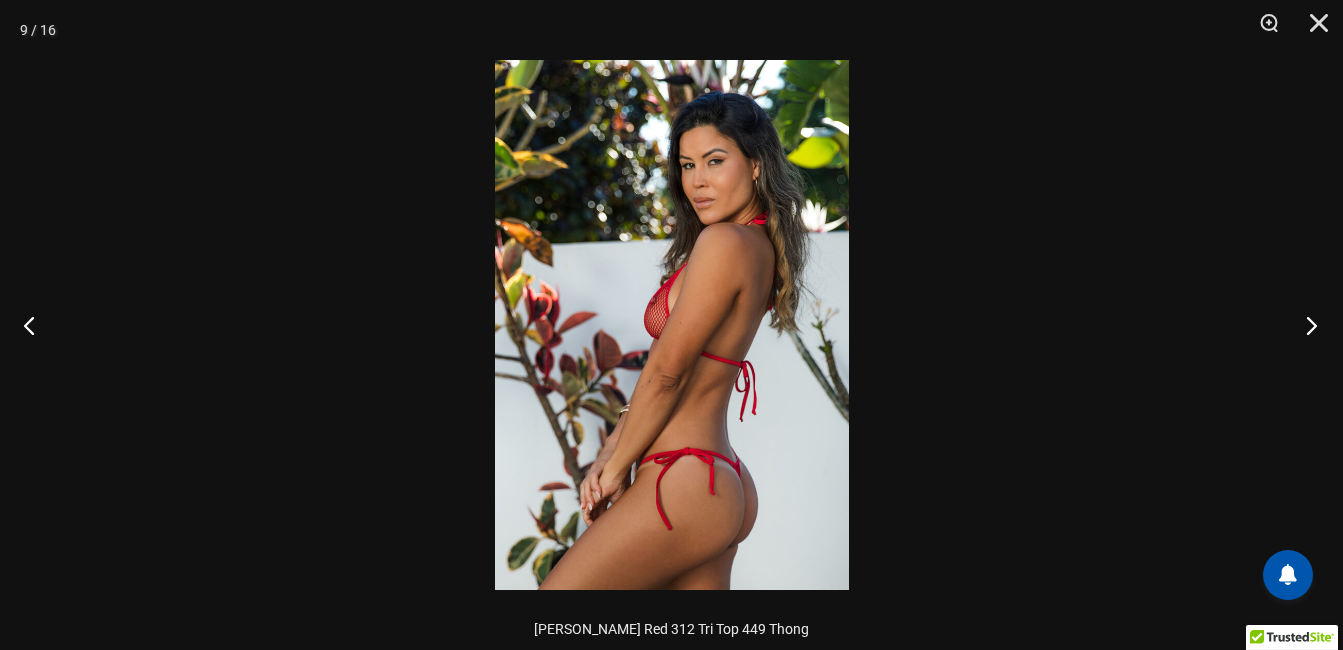 click at bounding box center [1305, 325] 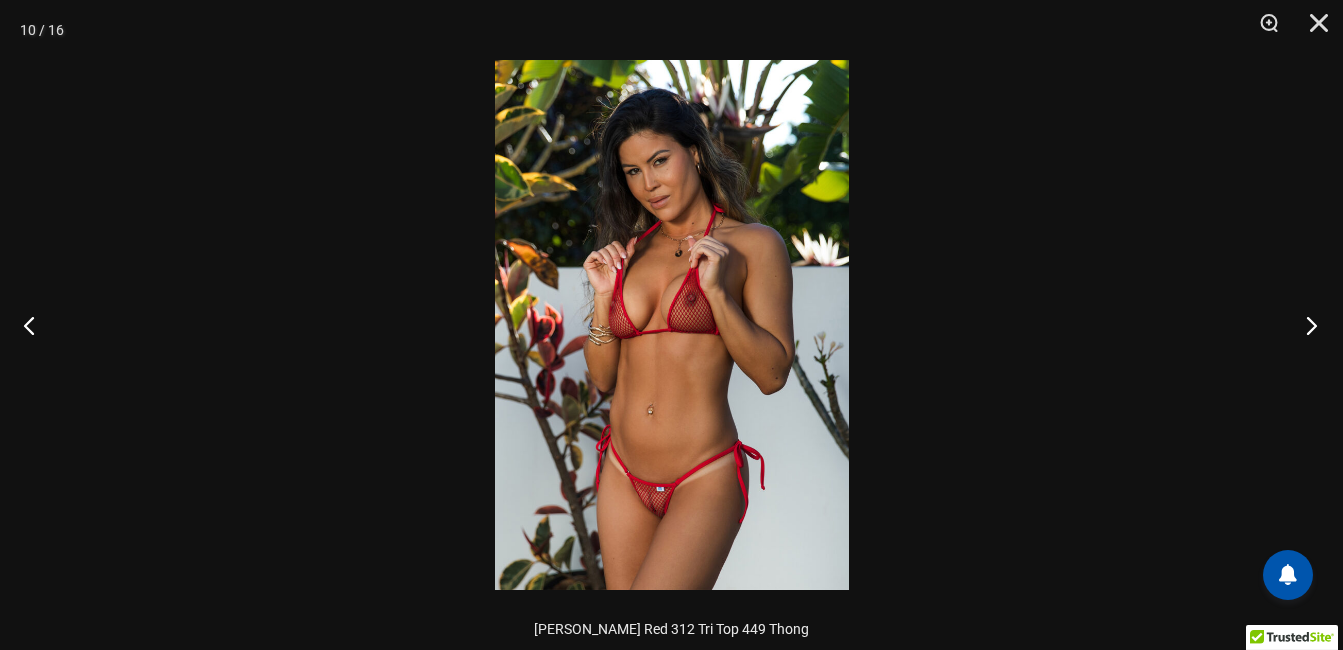 click at bounding box center (1305, 325) 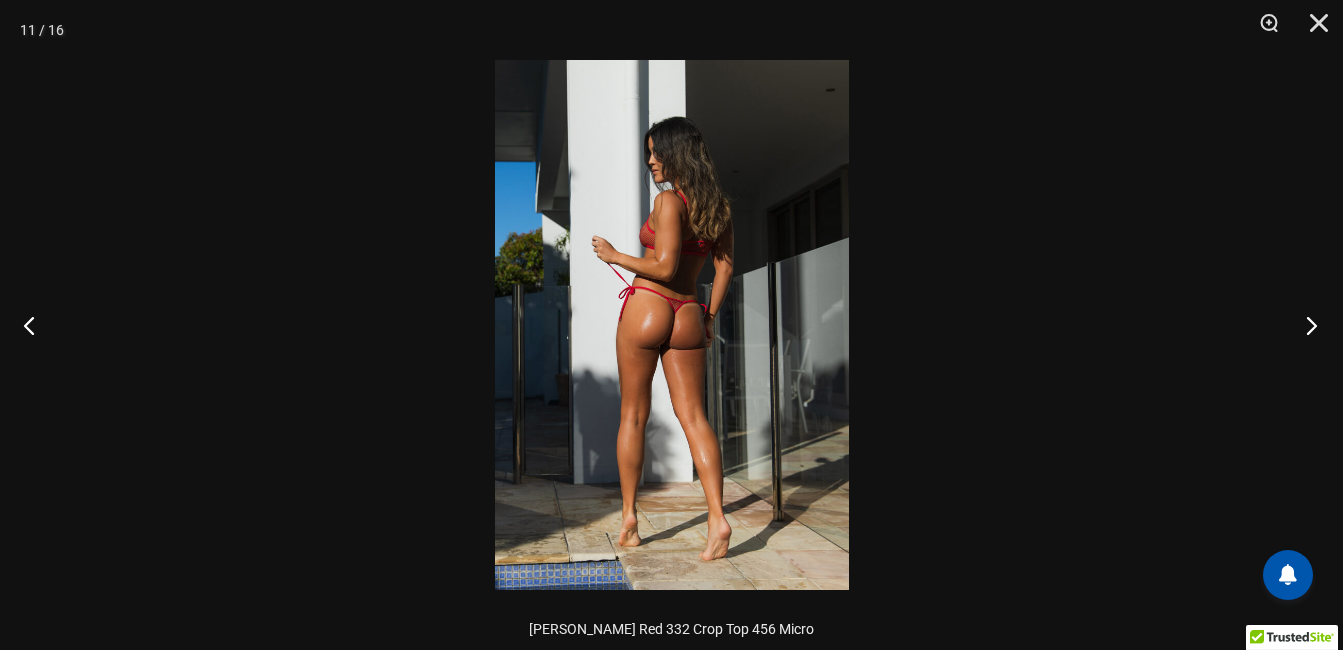 click at bounding box center (1305, 325) 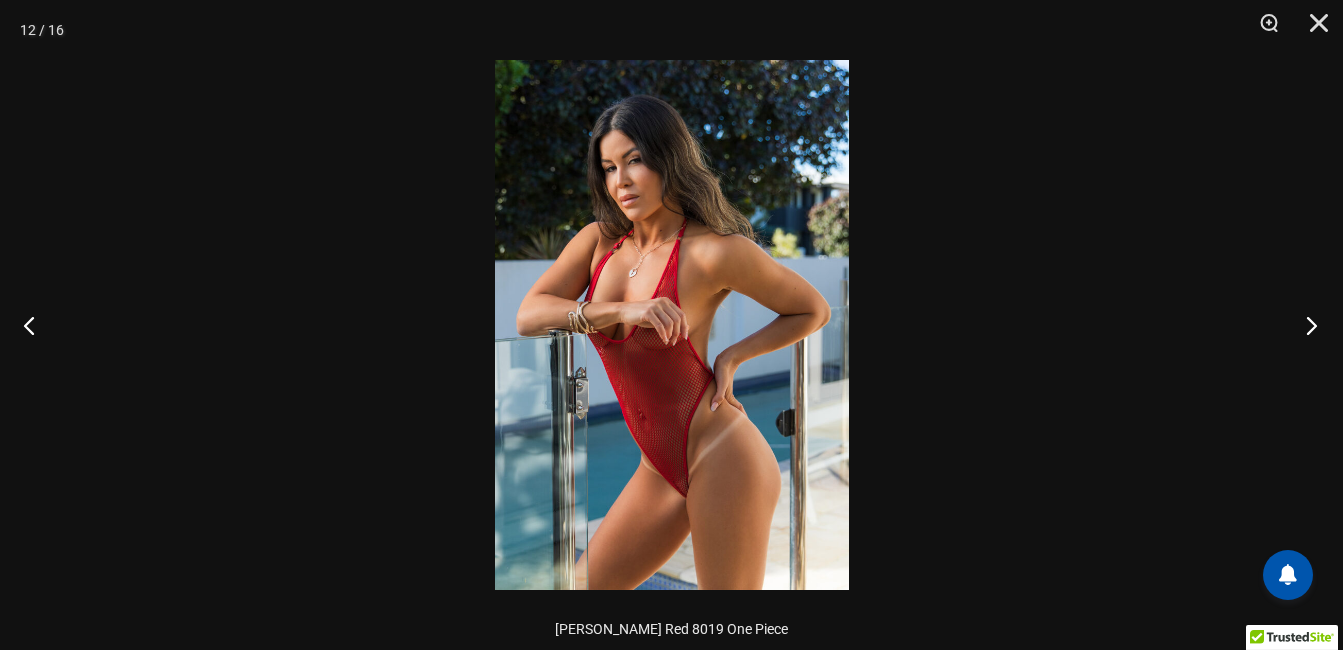 click at bounding box center [1305, 325] 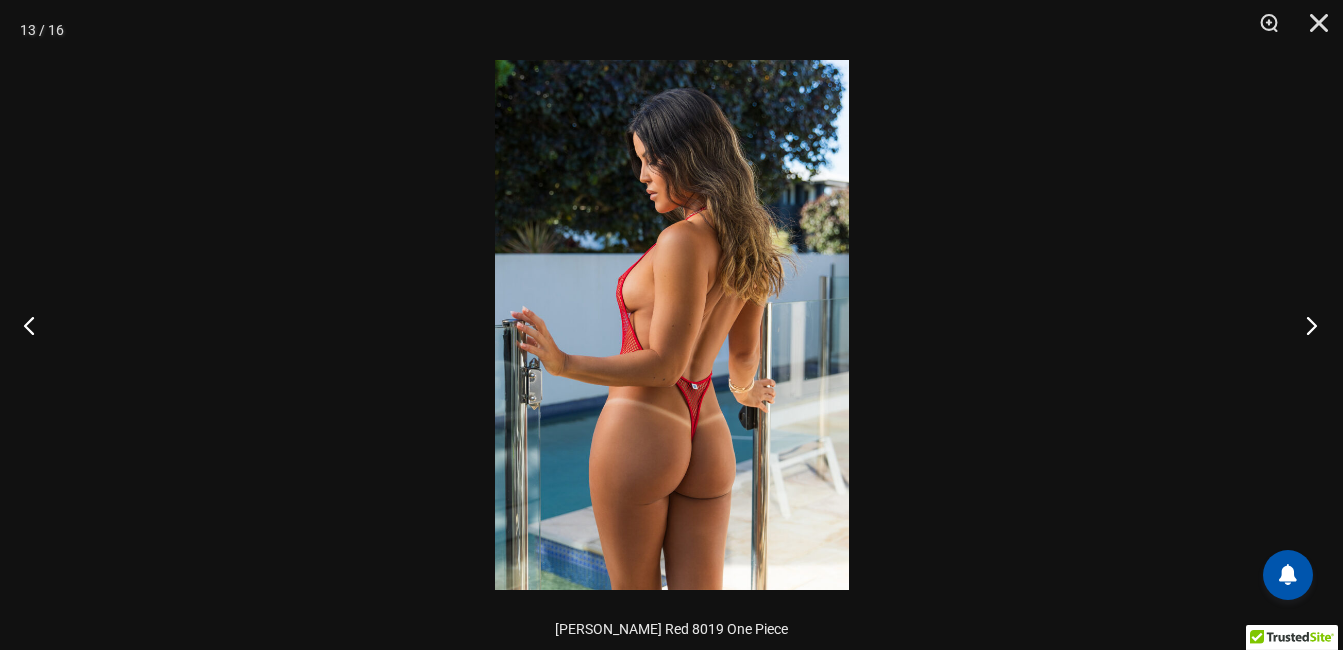 click at bounding box center [1305, 325] 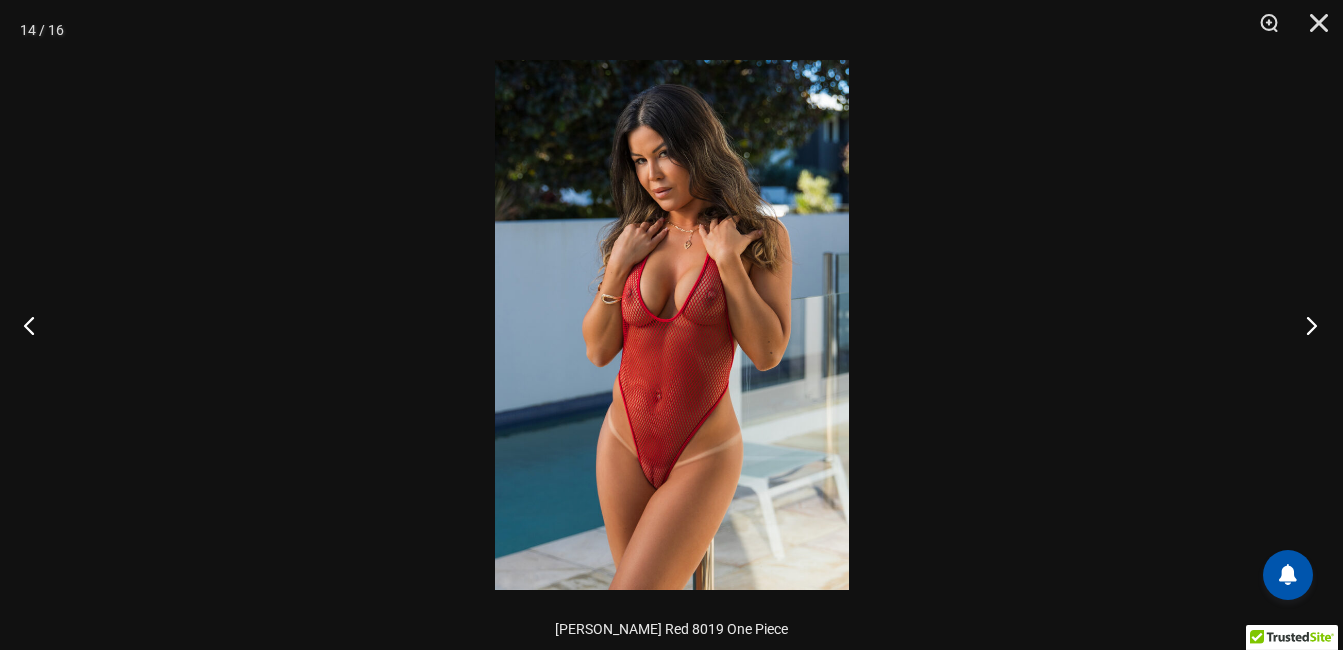 click at bounding box center (1305, 325) 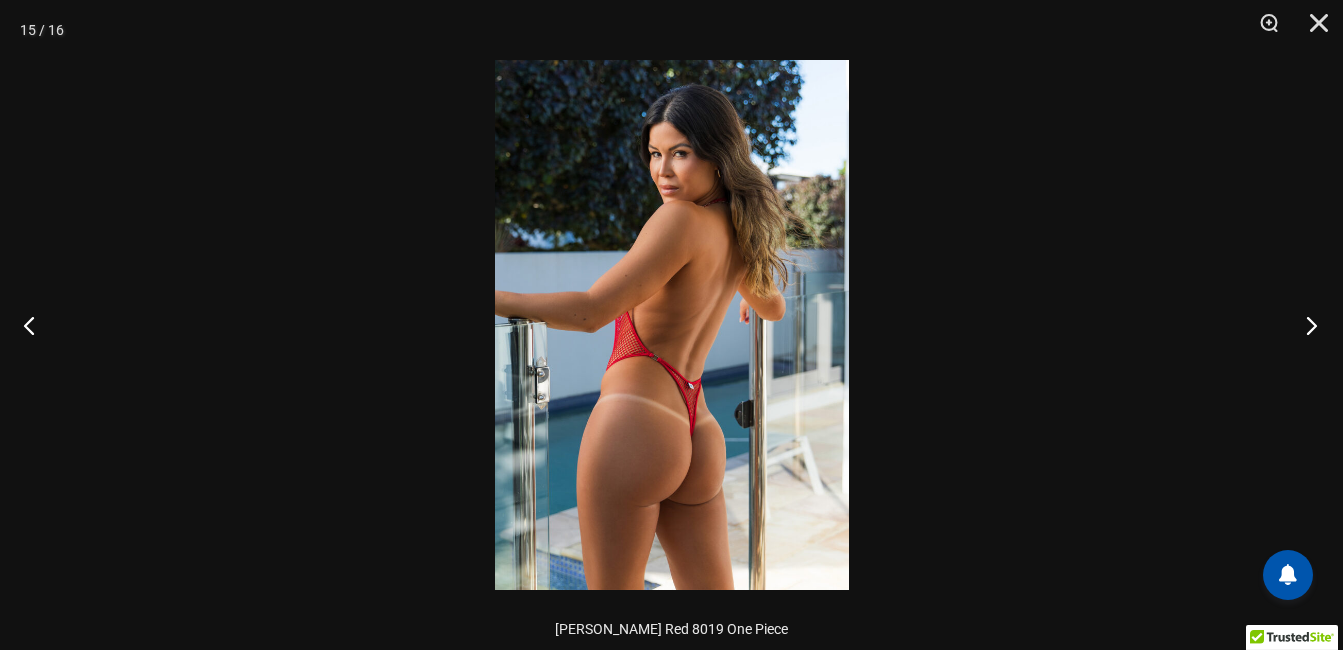 click at bounding box center [1305, 325] 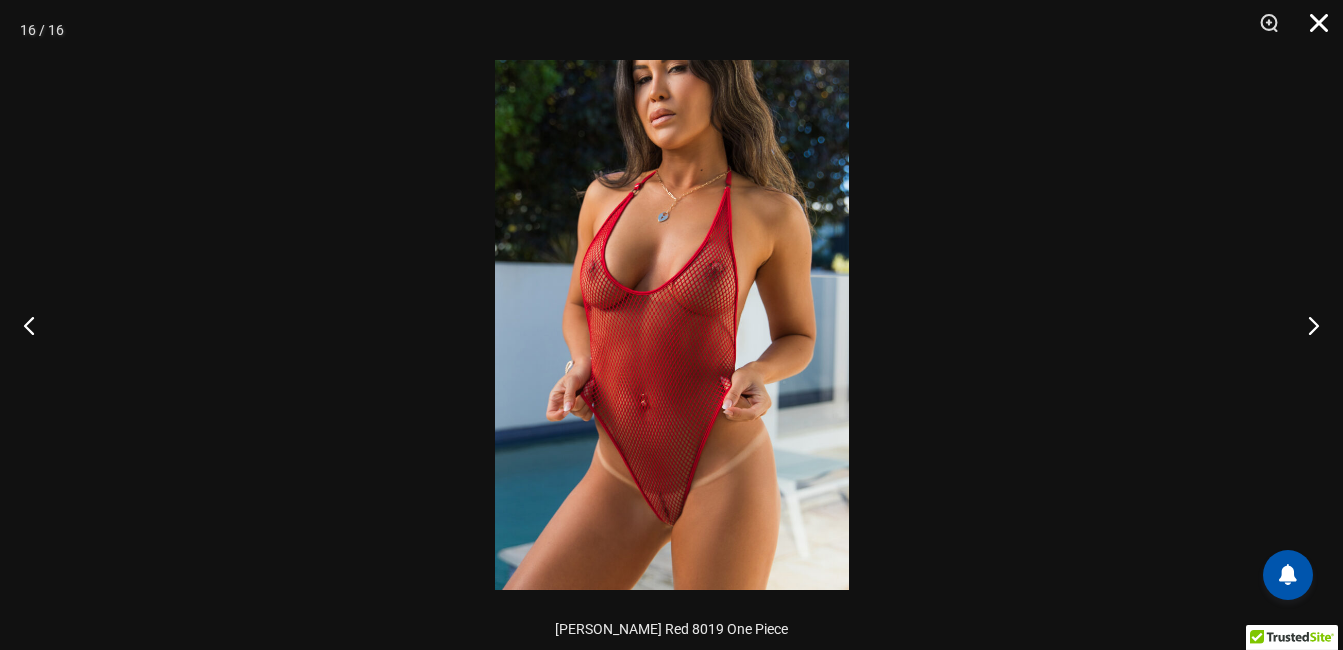 click at bounding box center (1312, 30) 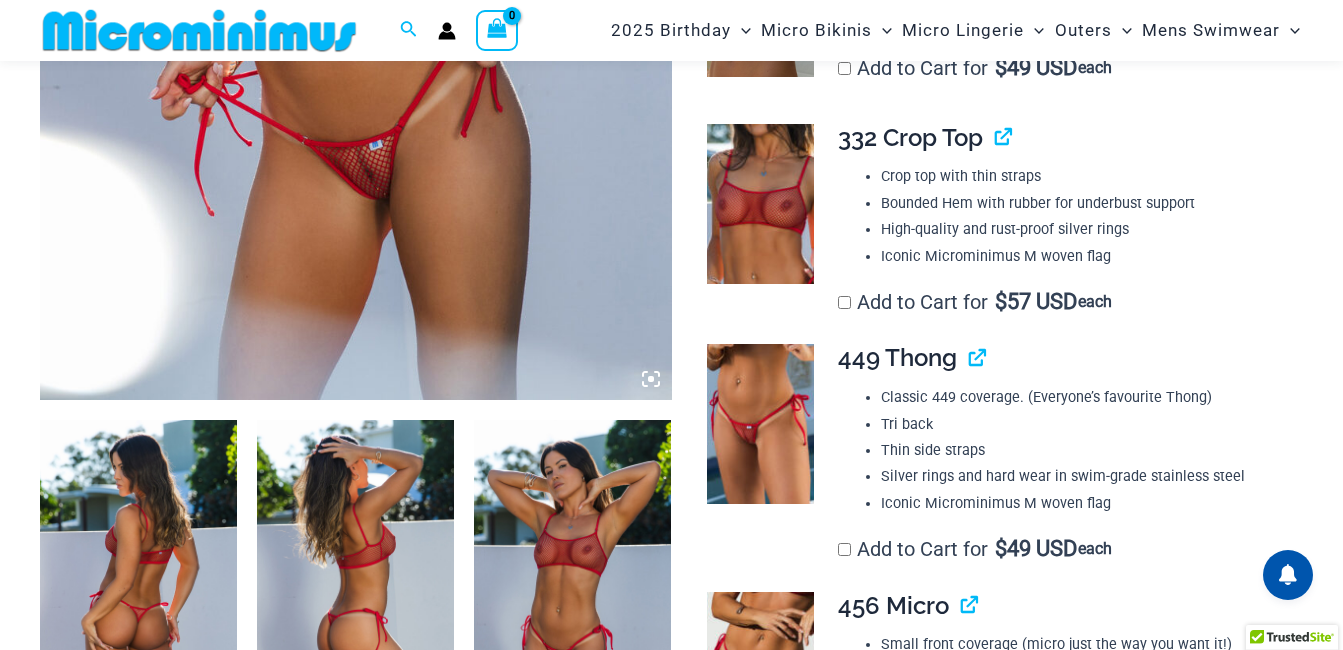 scroll, scrollTop: 0, scrollLeft: 0, axis: both 